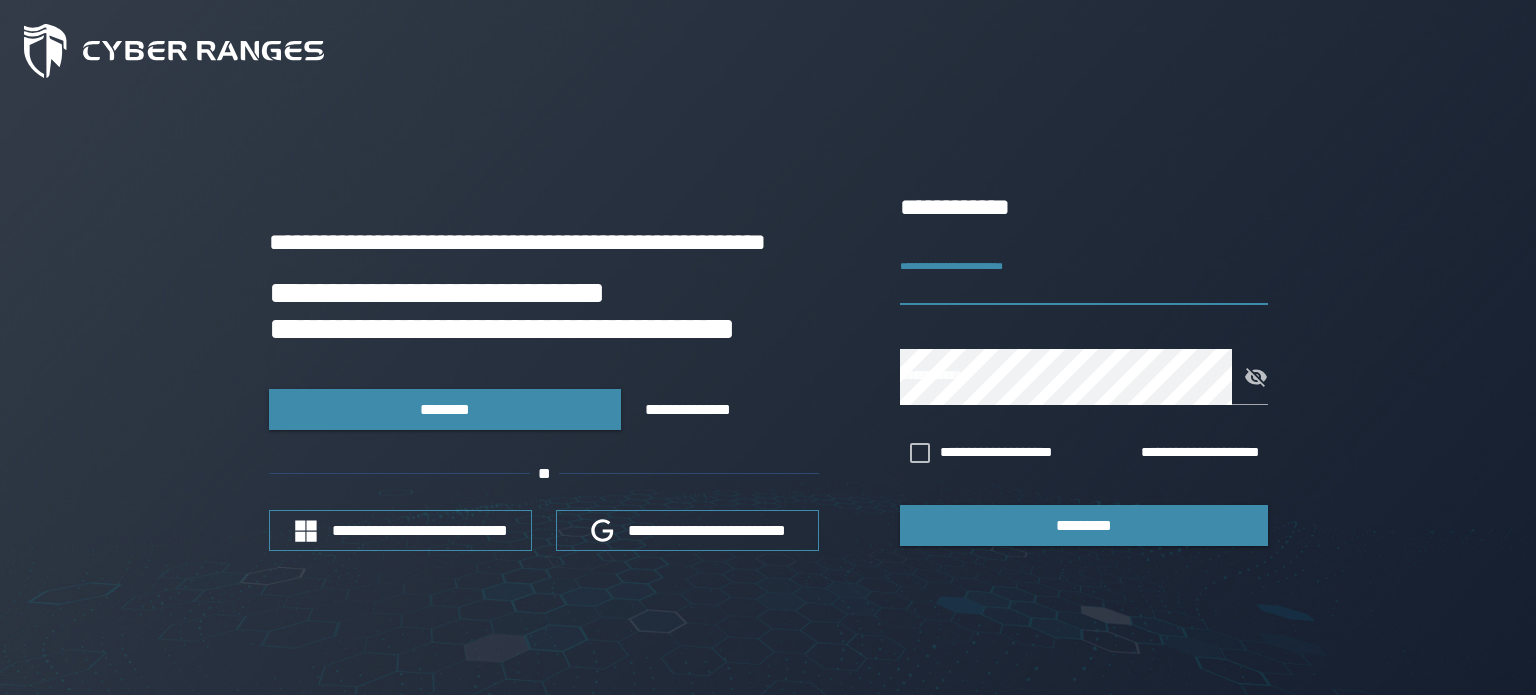 scroll, scrollTop: 0, scrollLeft: 0, axis: both 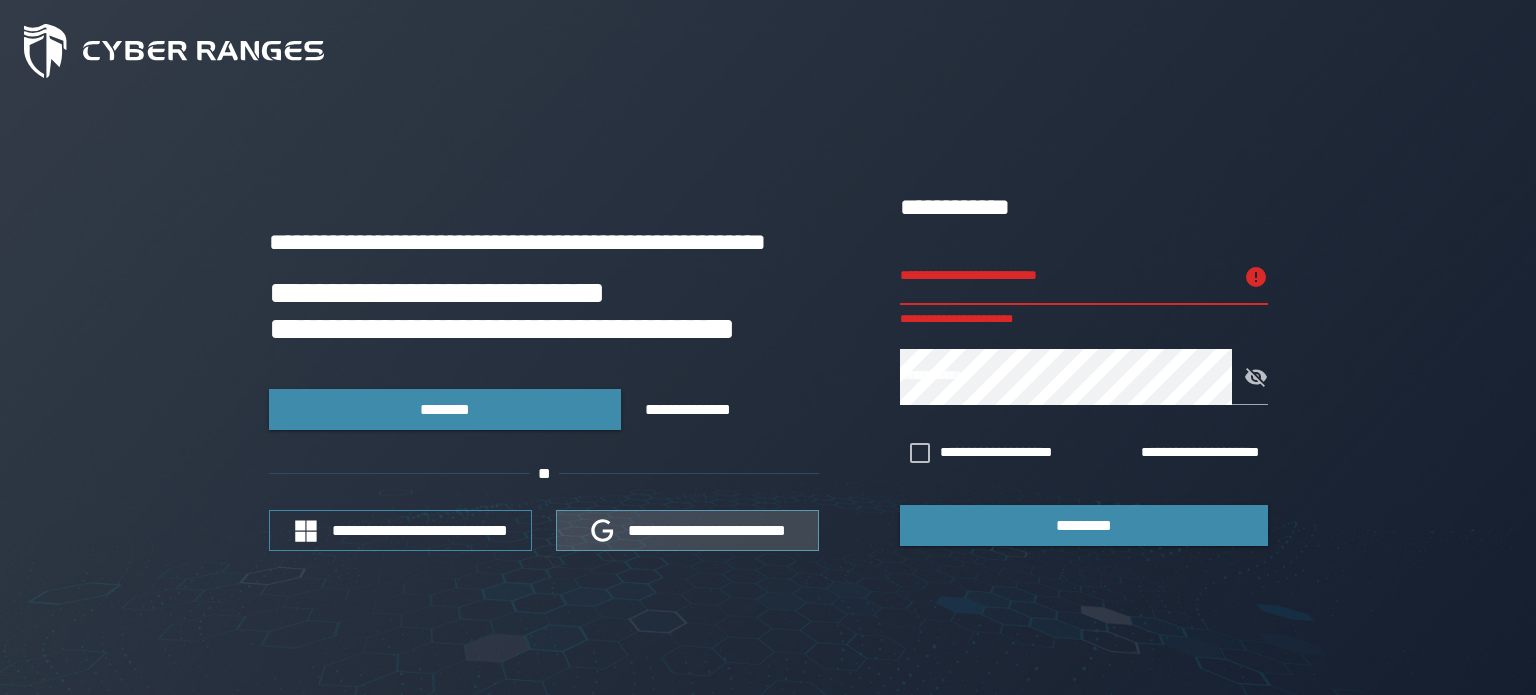 click on "**********" at bounding box center (687, 530) 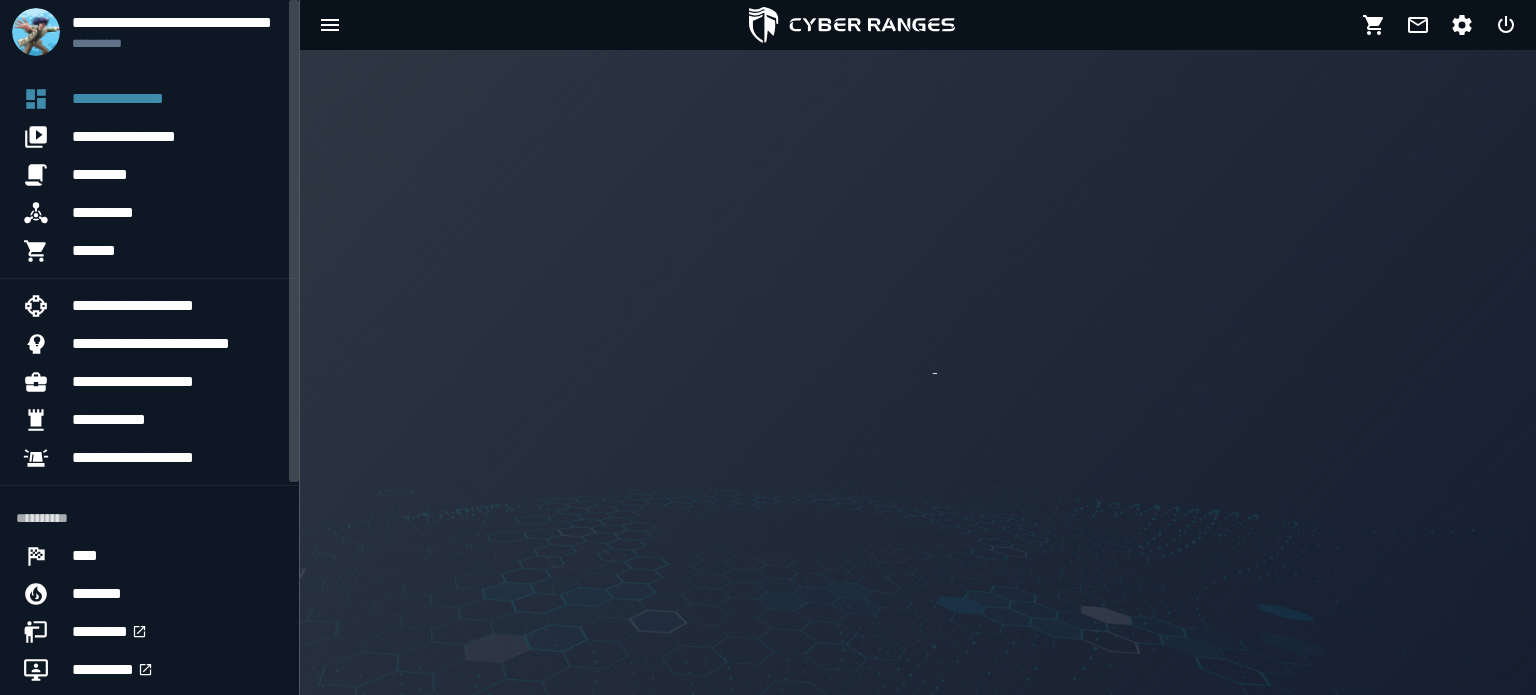 scroll, scrollTop: 0, scrollLeft: 0, axis: both 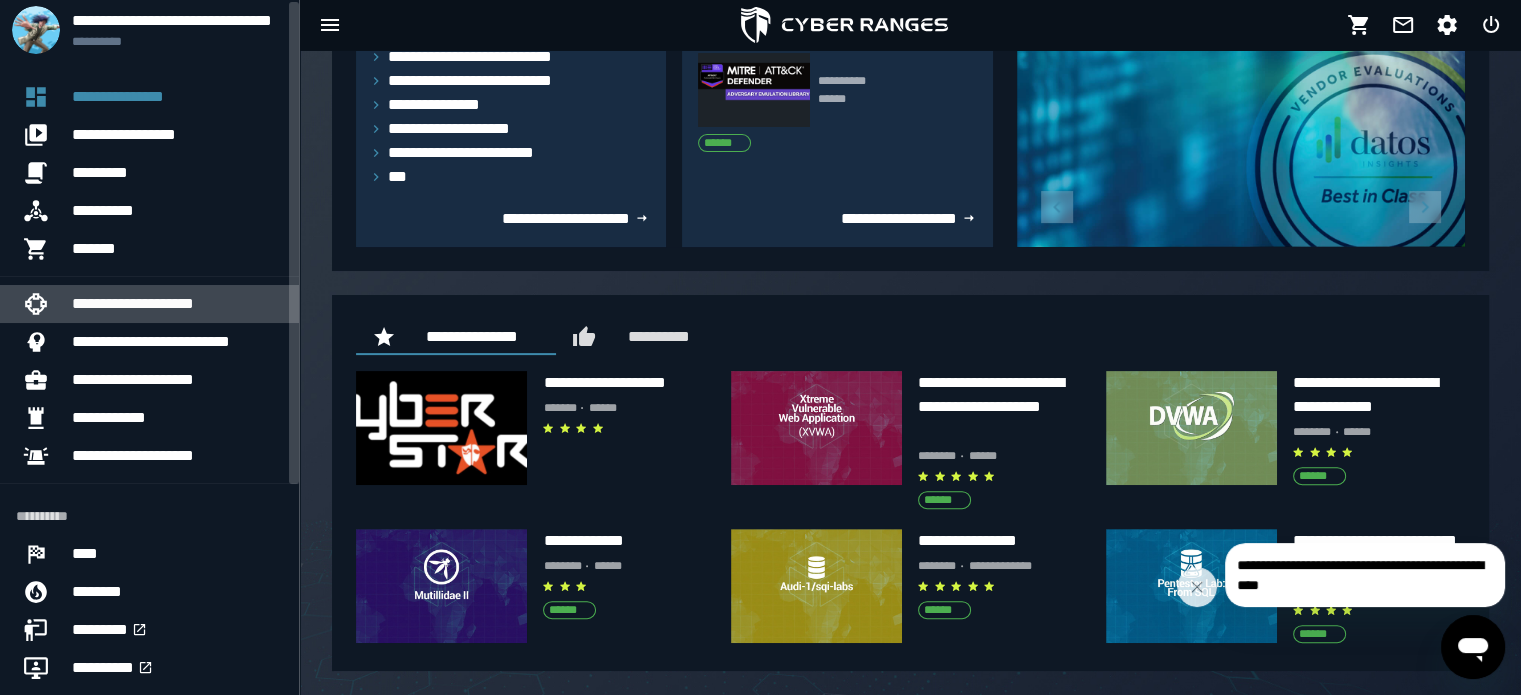 click on "**********" at bounding box center (133, 303) 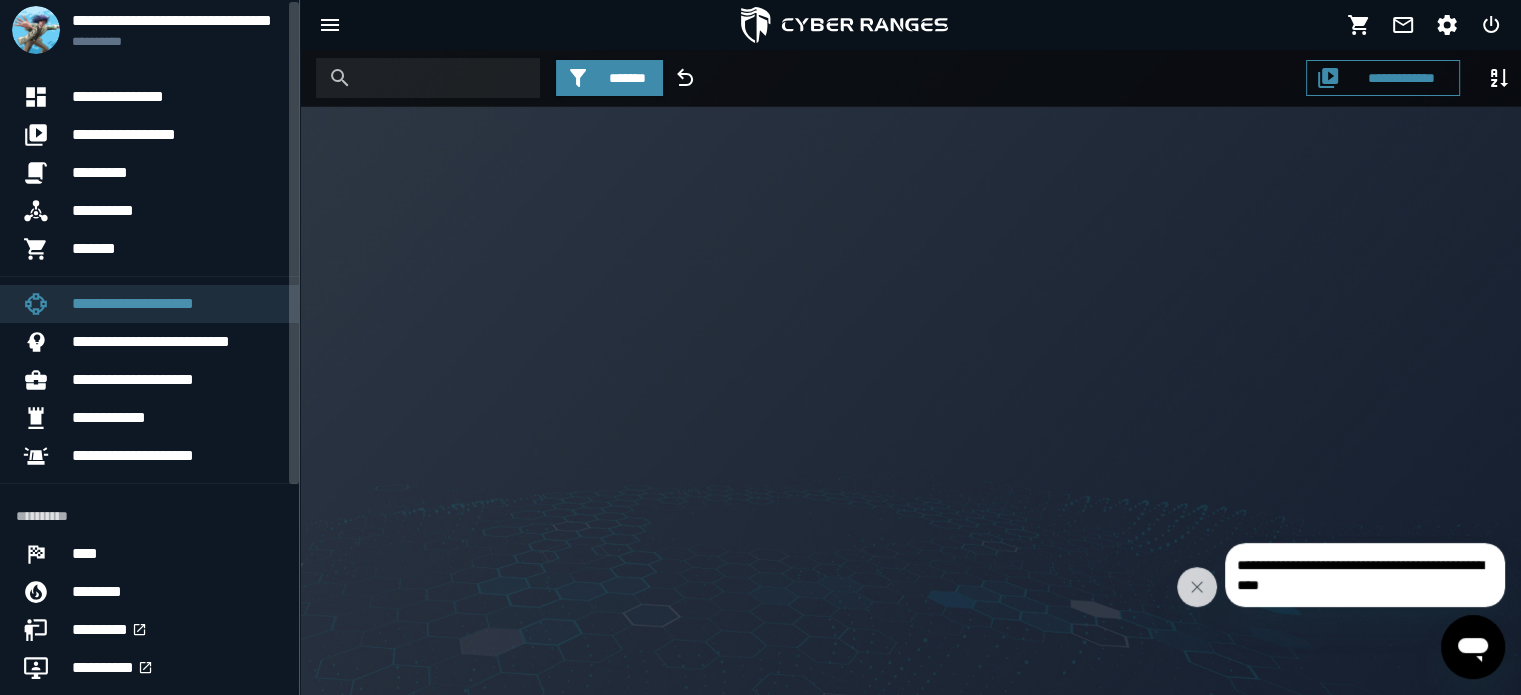 scroll, scrollTop: 0, scrollLeft: 0, axis: both 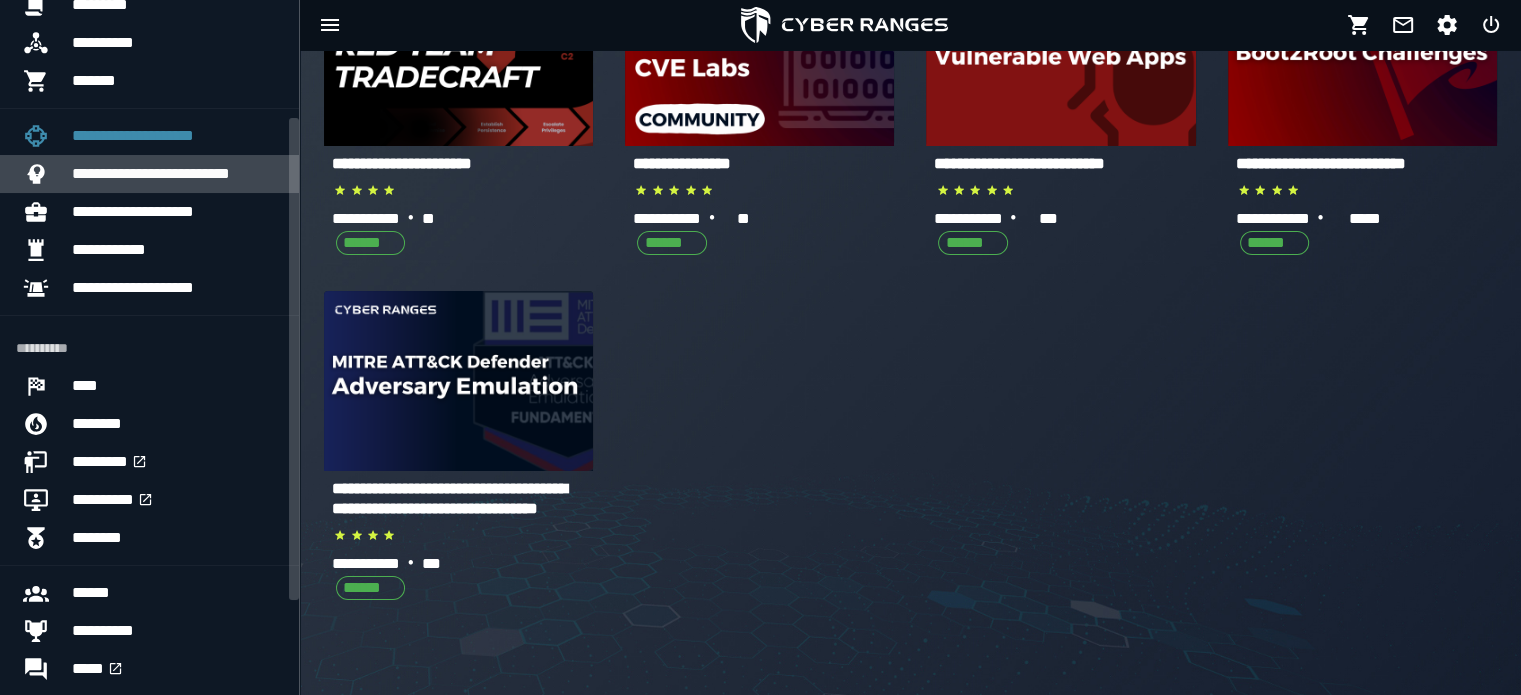 click on "**********" at bounding box center [151, 173] 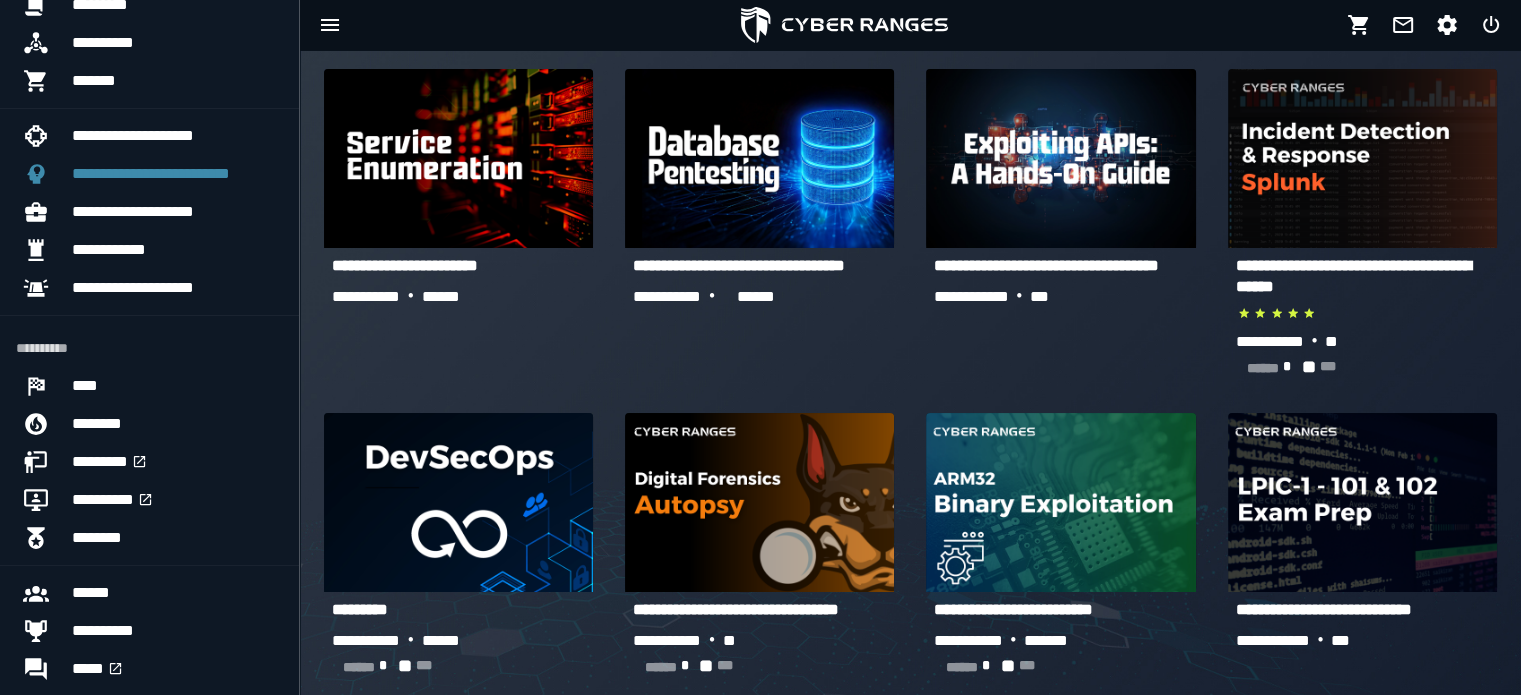 scroll, scrollTop: 0, scrollLeft: 0, axis: both 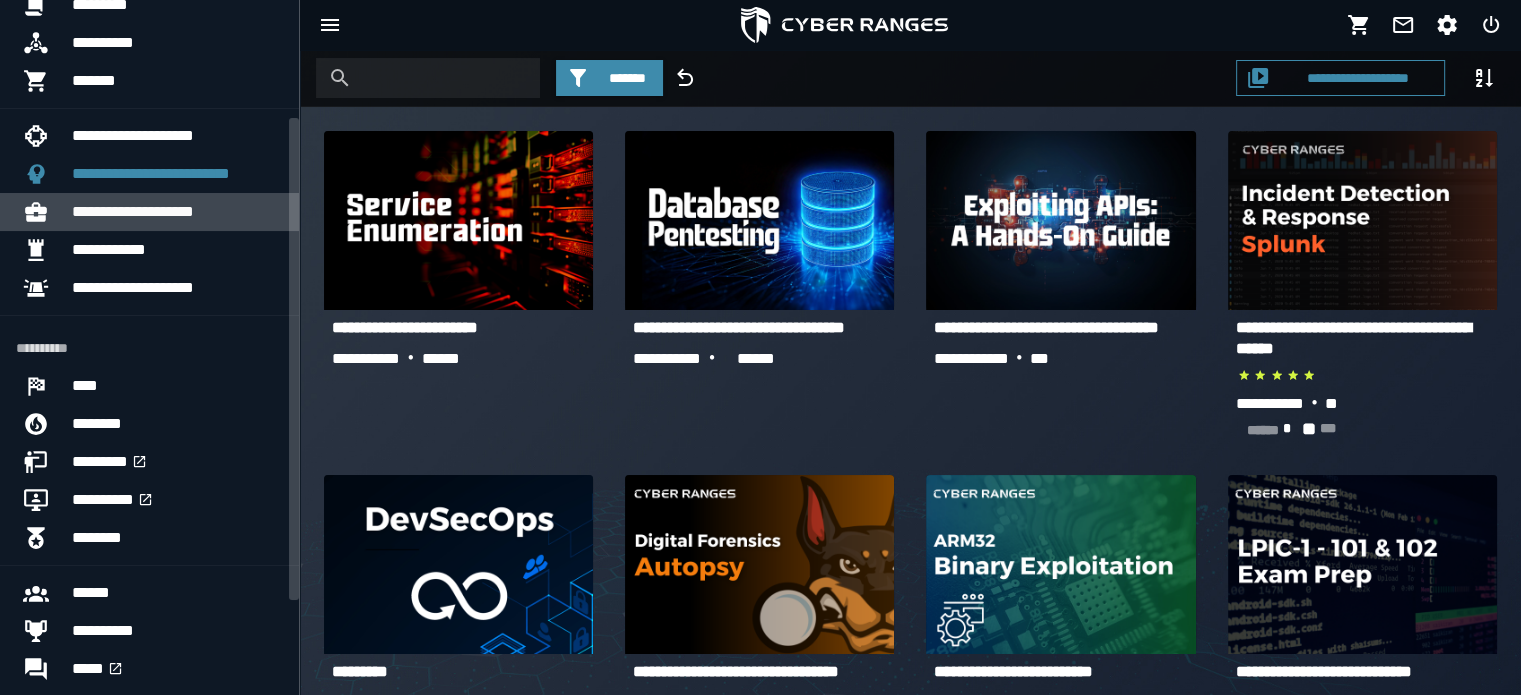 click on "**********" at bounding box center [133, 211] 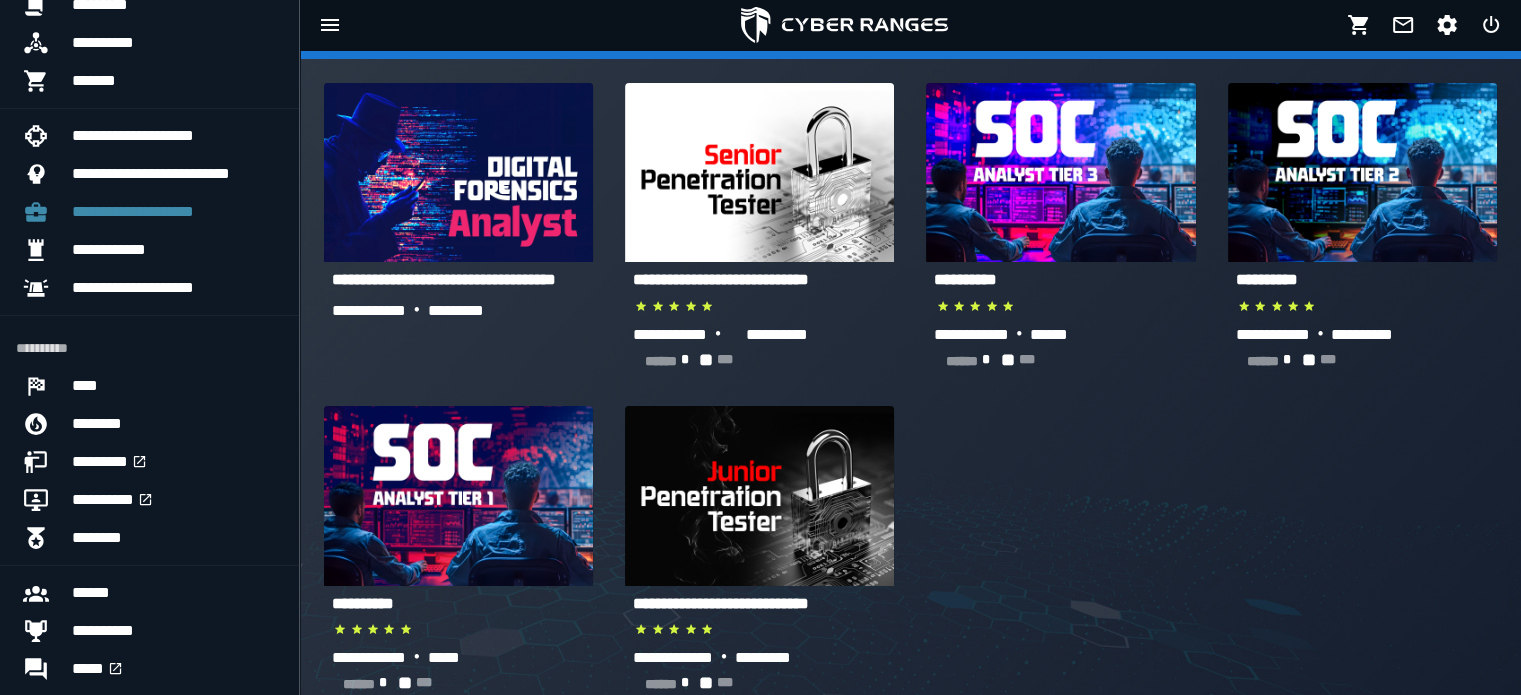 scroll, scrollTop: 84, scrollLeft: 0, axis: vertical 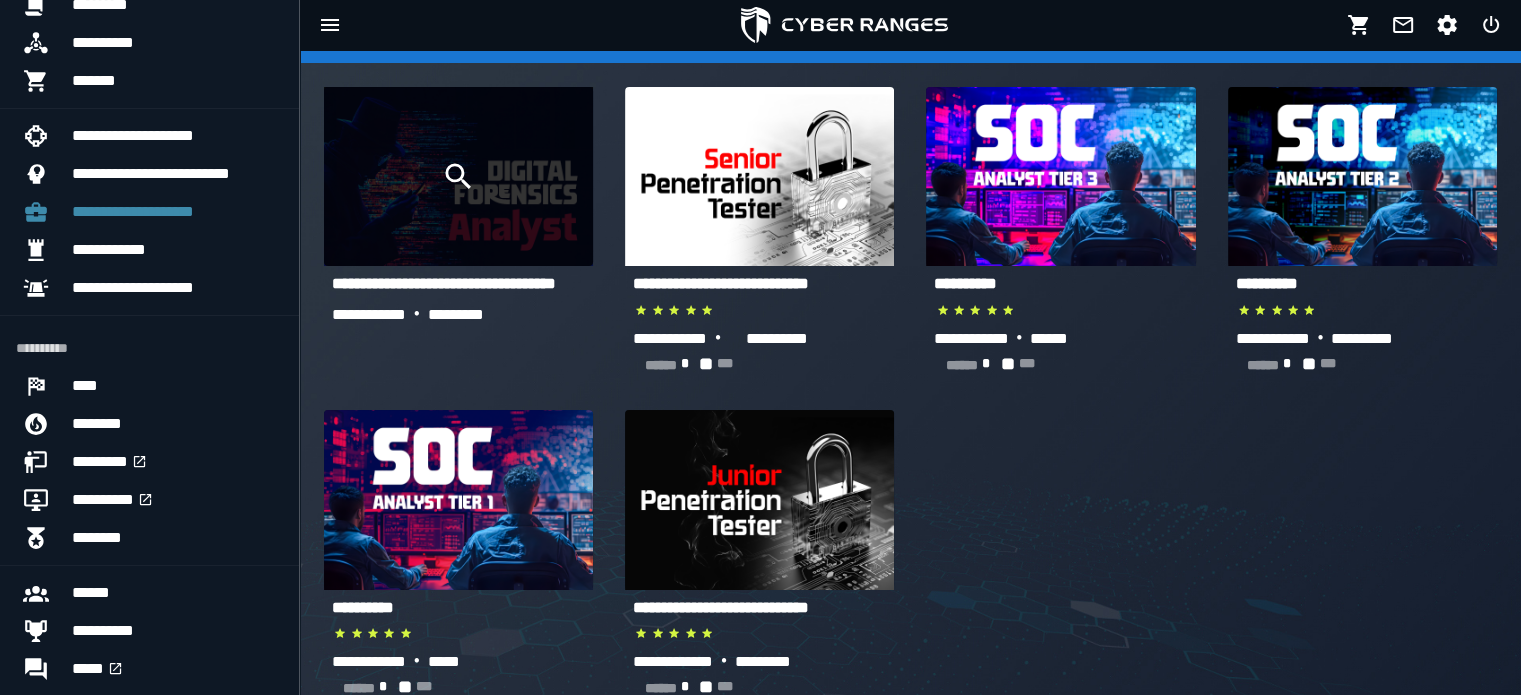 click 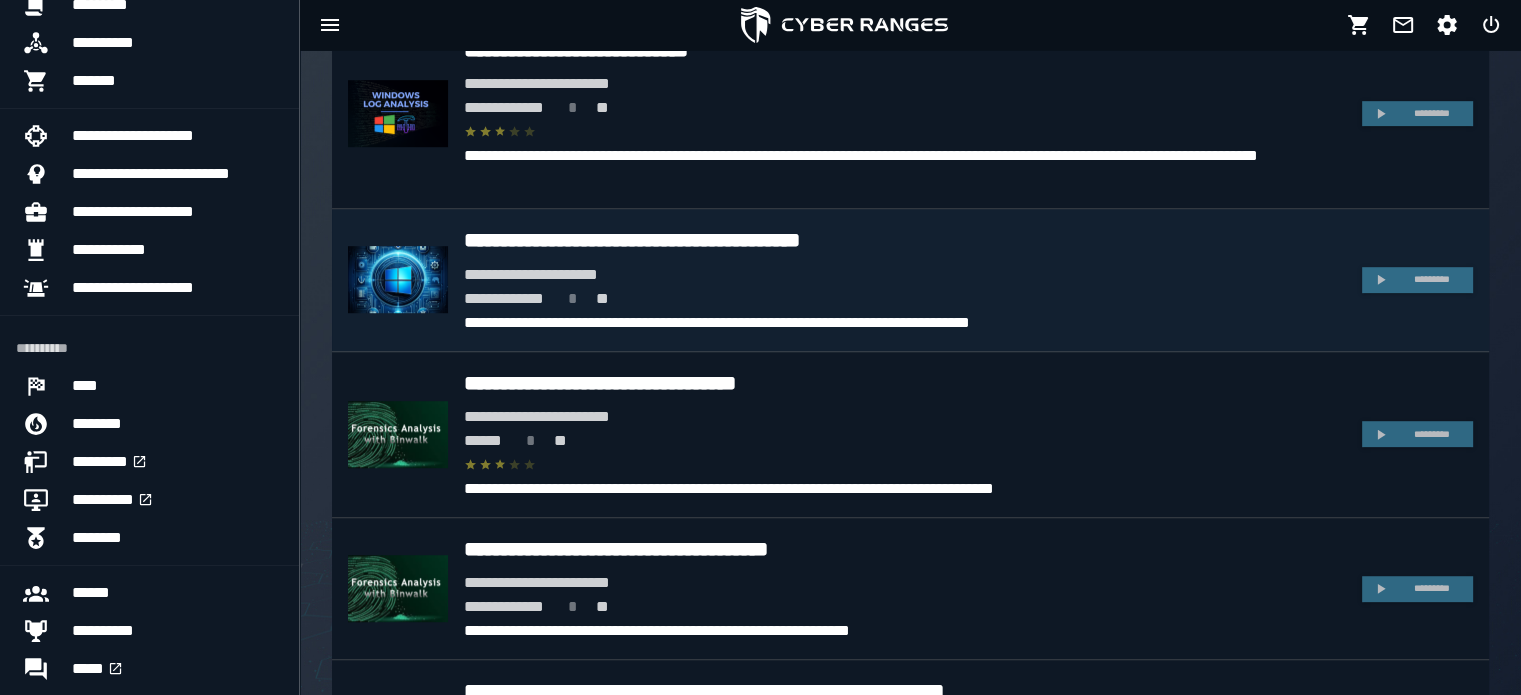 scroll, scrollTop: 1188, scrollLeft: 0, axis: vertical 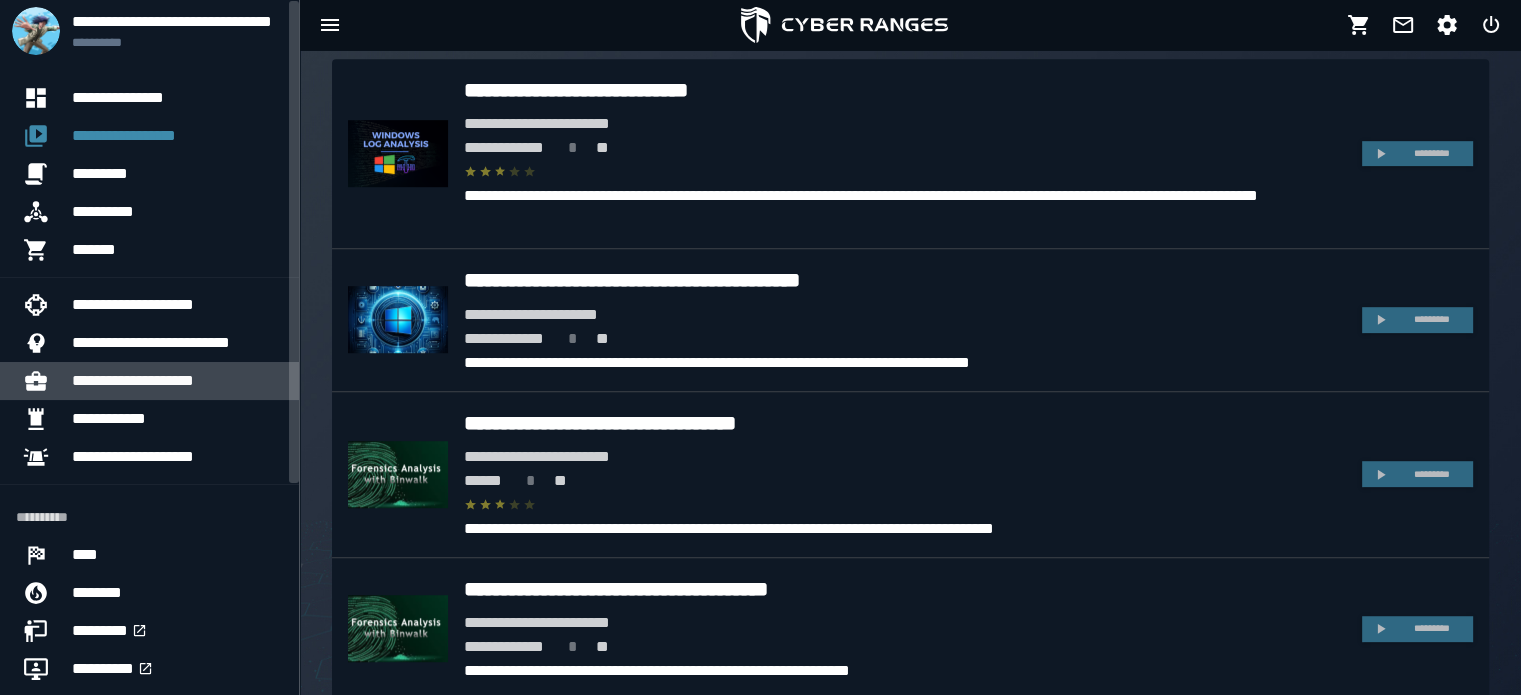 click on "**********" at bounding box center [133, 380] 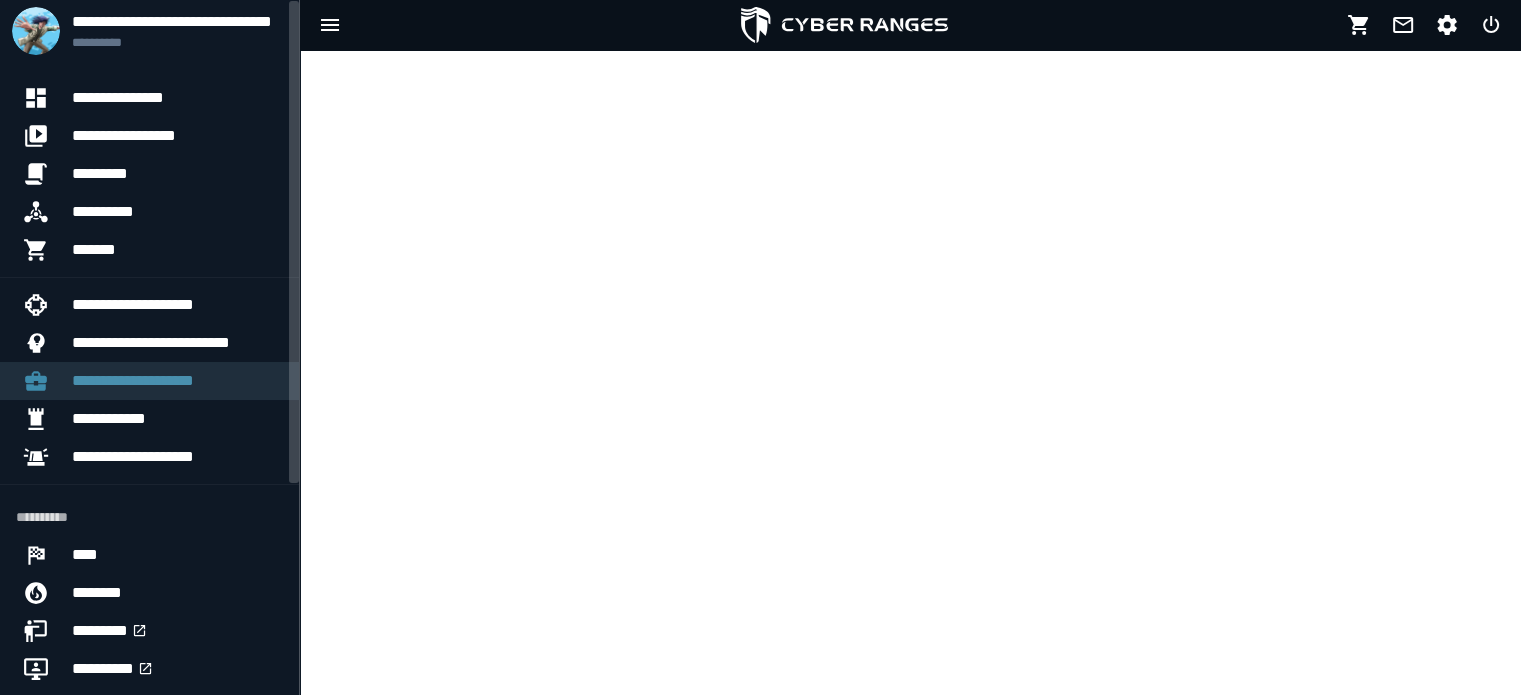 scroll, scrollTop: 0, scrollLeft: 0, axis: both 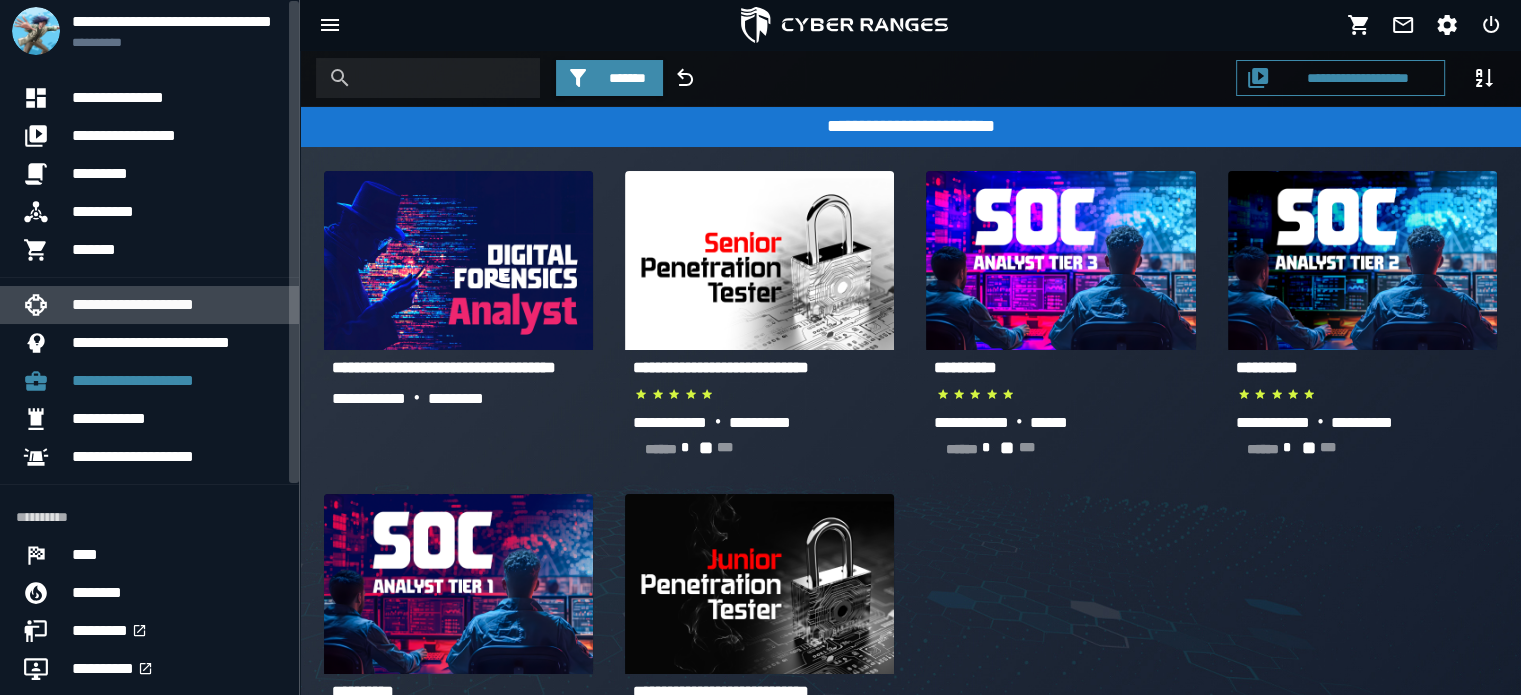 click on "**********" at bounding box center [177, 305] 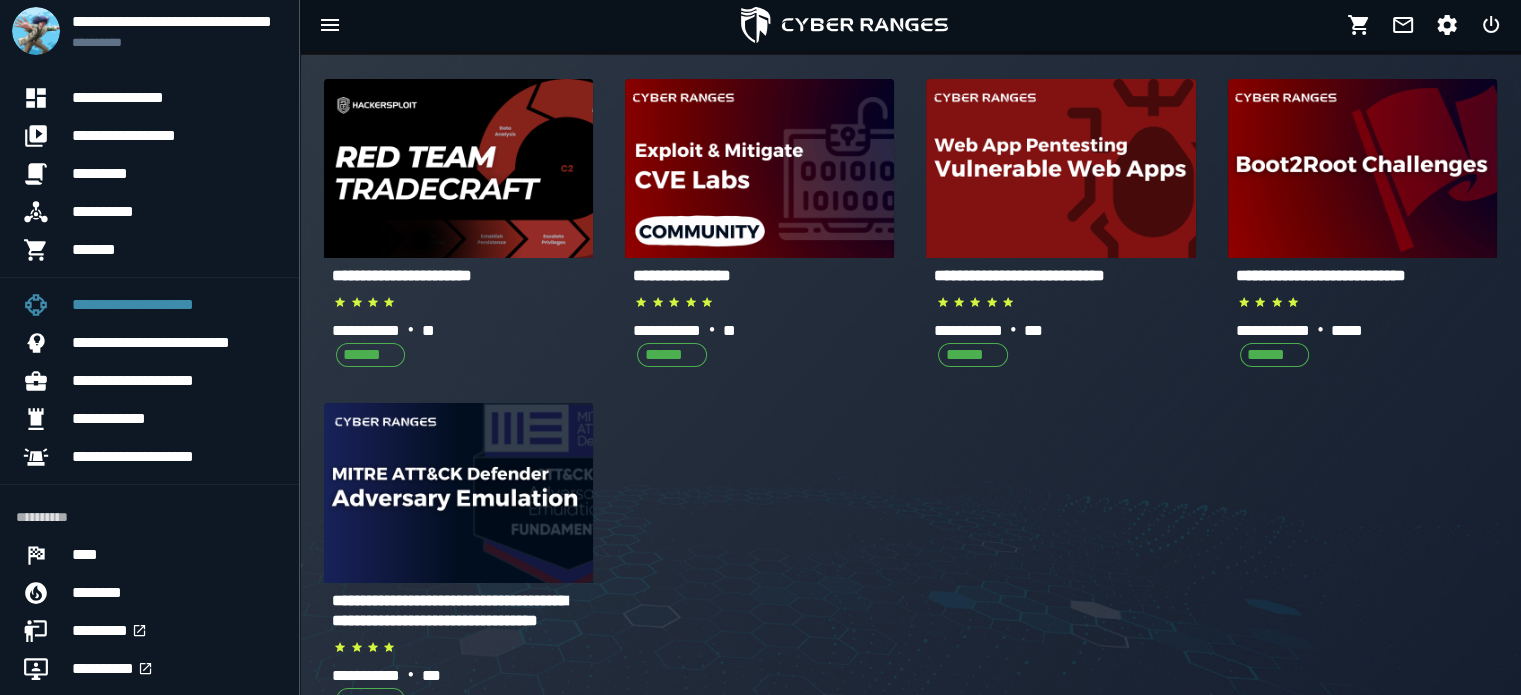 scroll, scrollTop: 0, scrollLeft: 0, axis: both 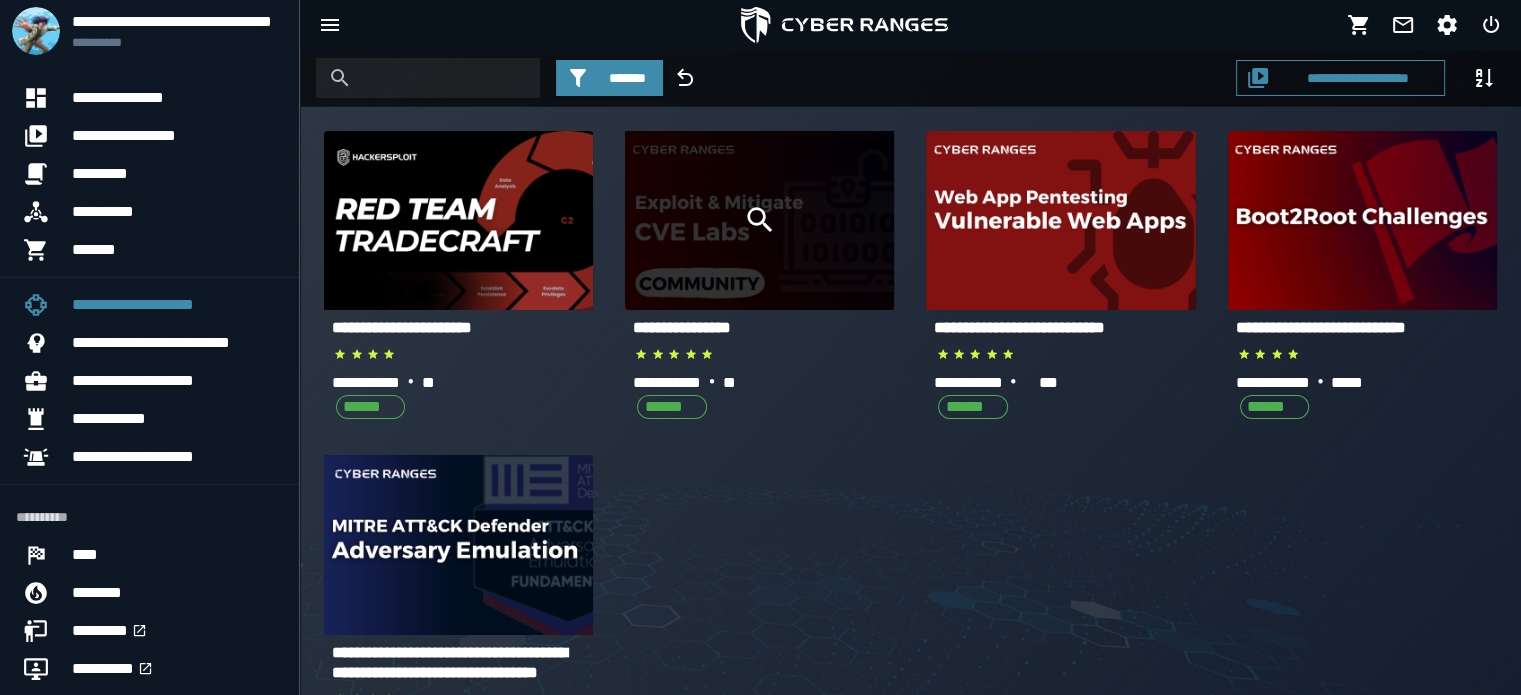 click 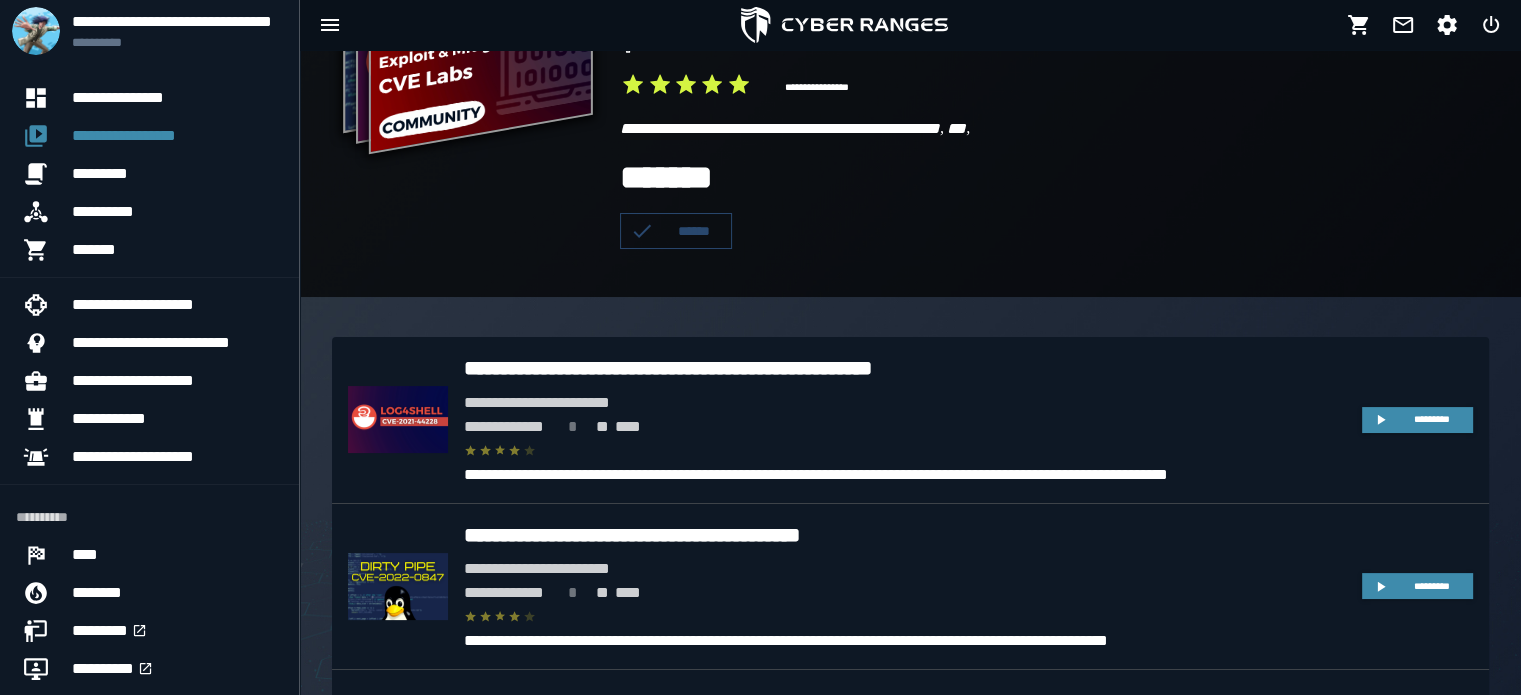 scroll, scrollTop: 380, scrollLeft: 0, axis: vertical 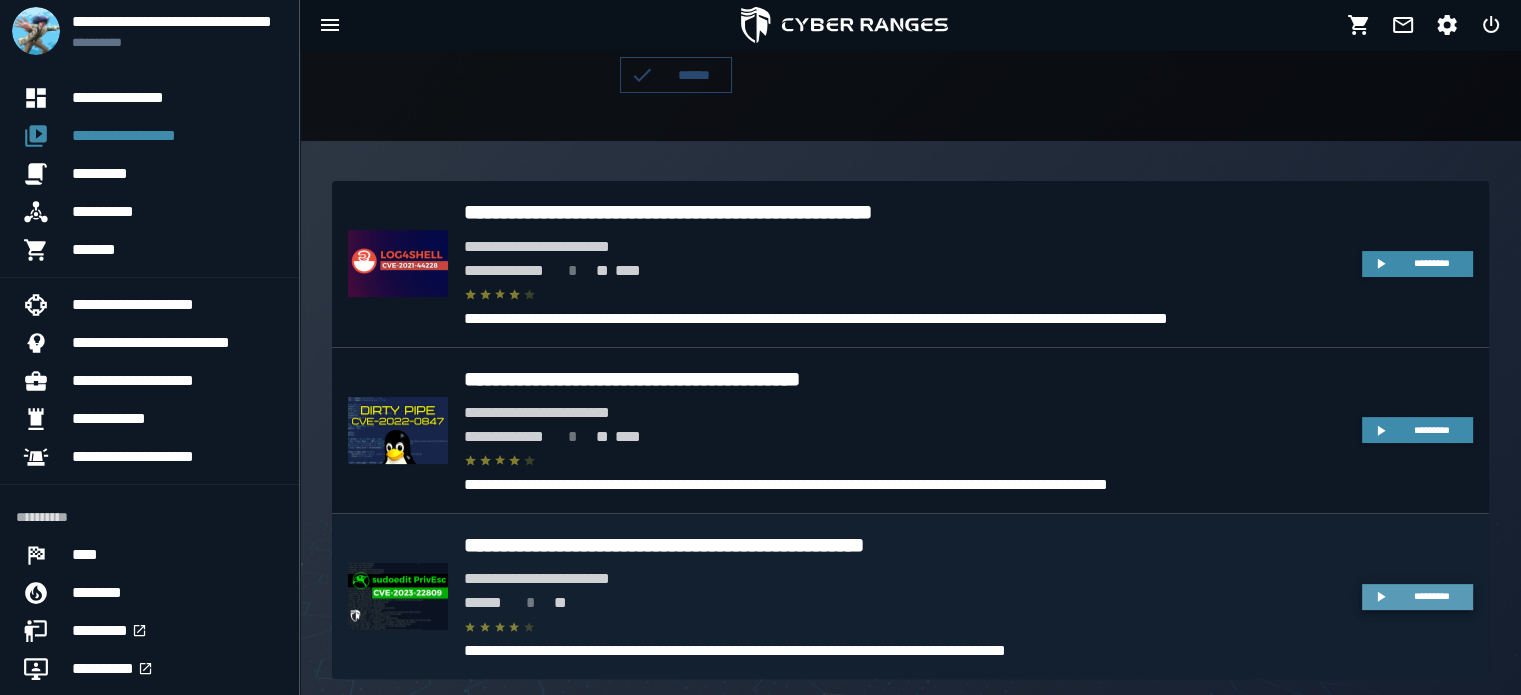 click on "*********" at bounding box center [1432, 596] 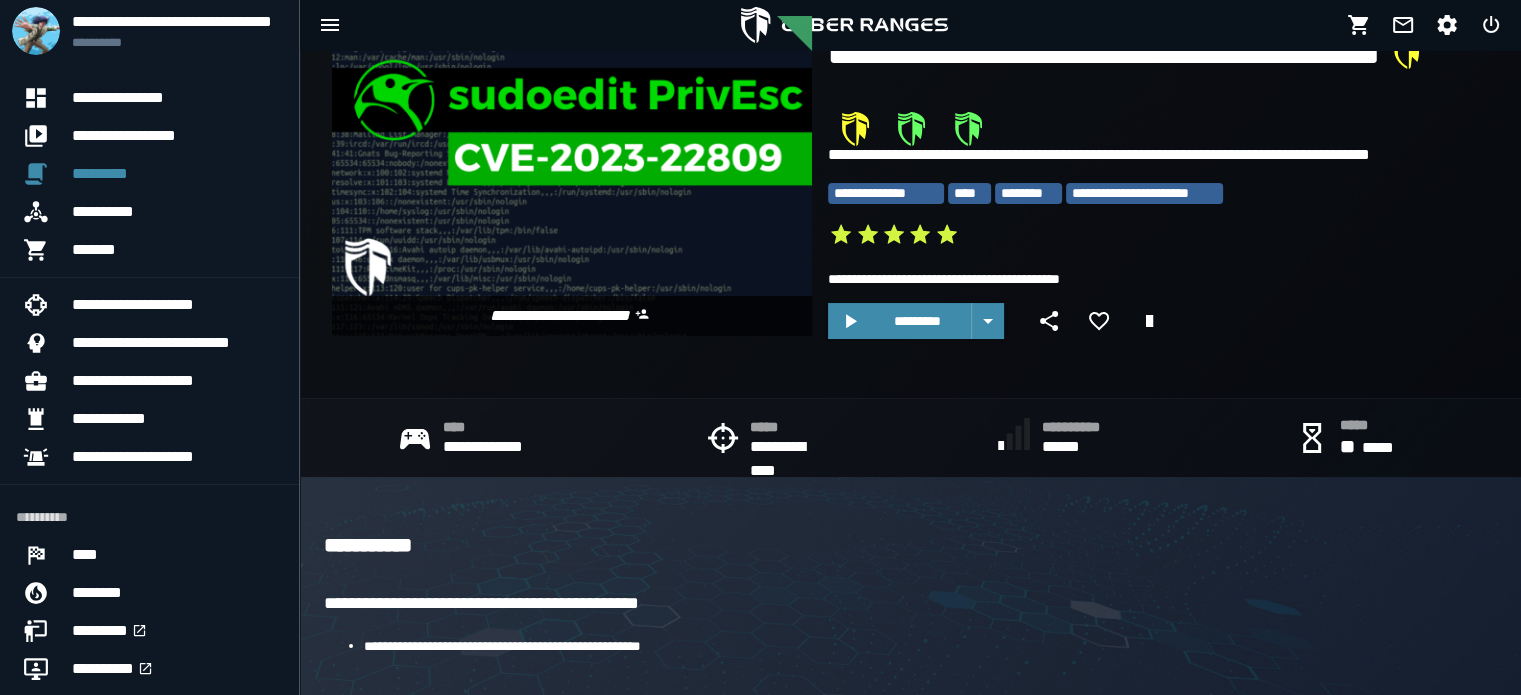 scroll, scrollTop: 36, scrollLeft: 0, axis: vertical 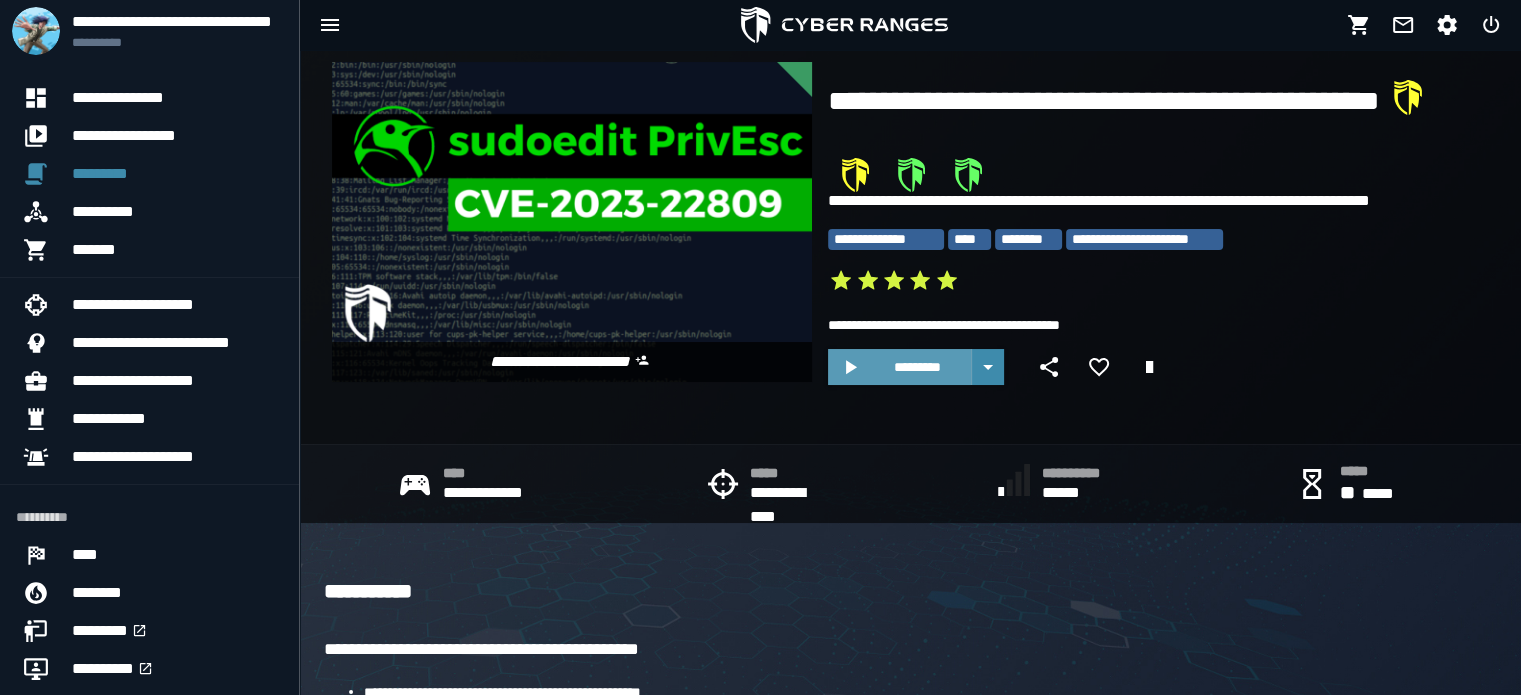 click on "*********" at bounding box center [899, 367] 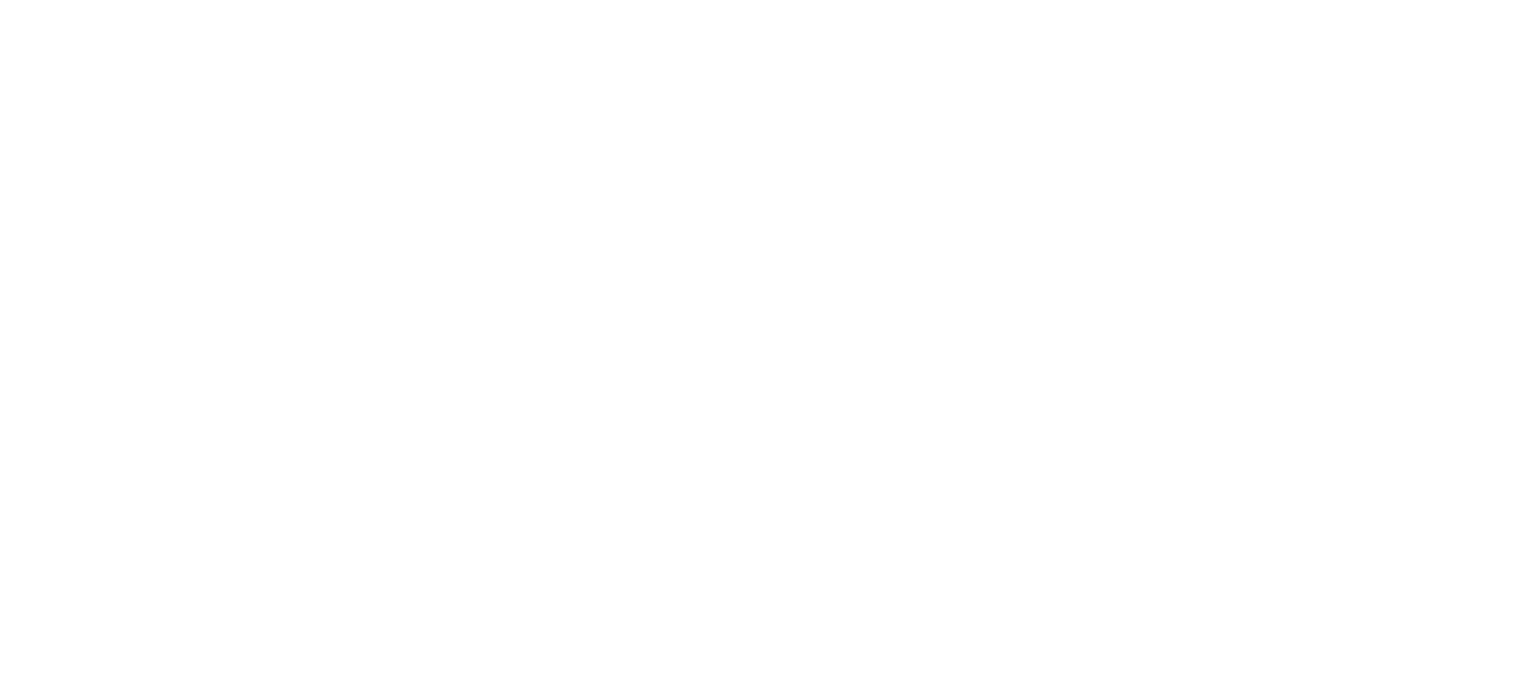 scroll, scrollTop: 0, scrollLeft: 0, axis: both 